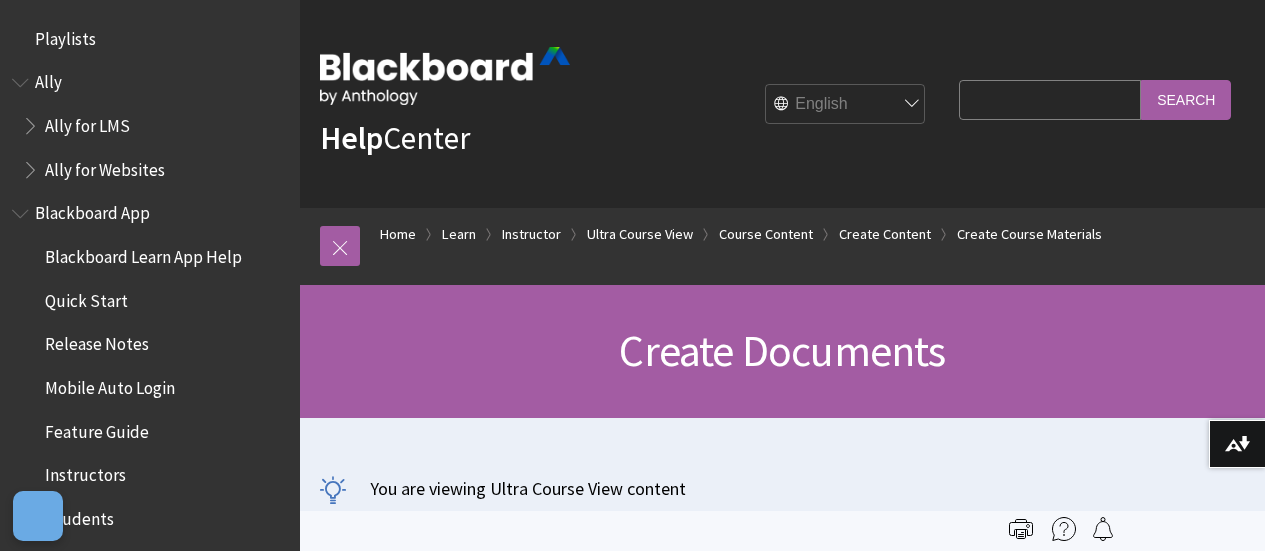 scroll, scrollTop: 662, scrollLeft: 0, axis: vertical 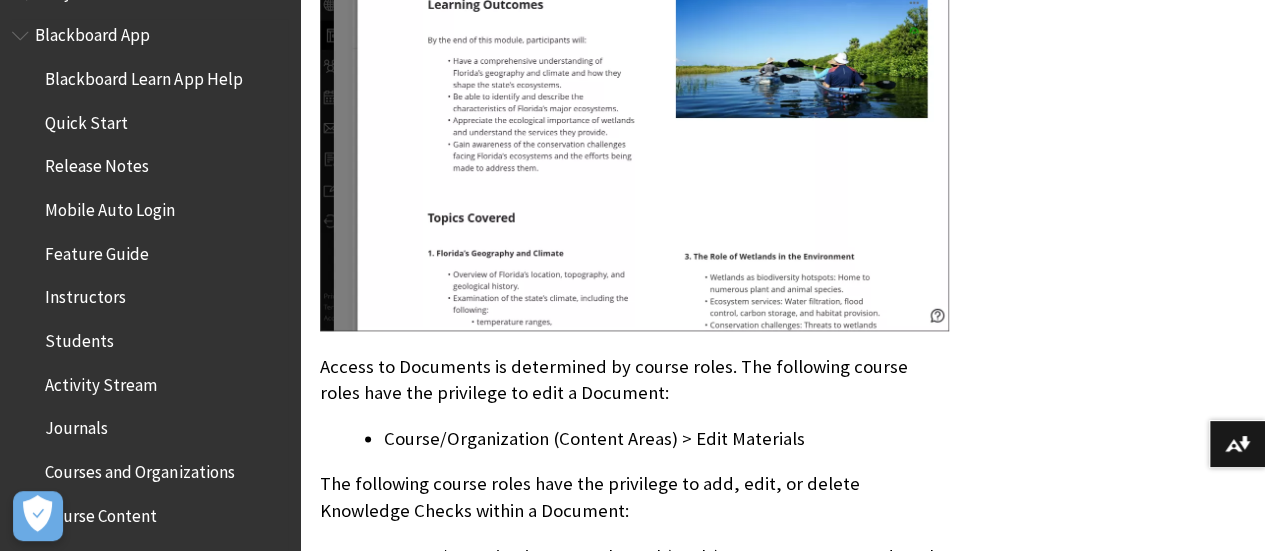 click on "Instructors" at bounding box center [85, 294] 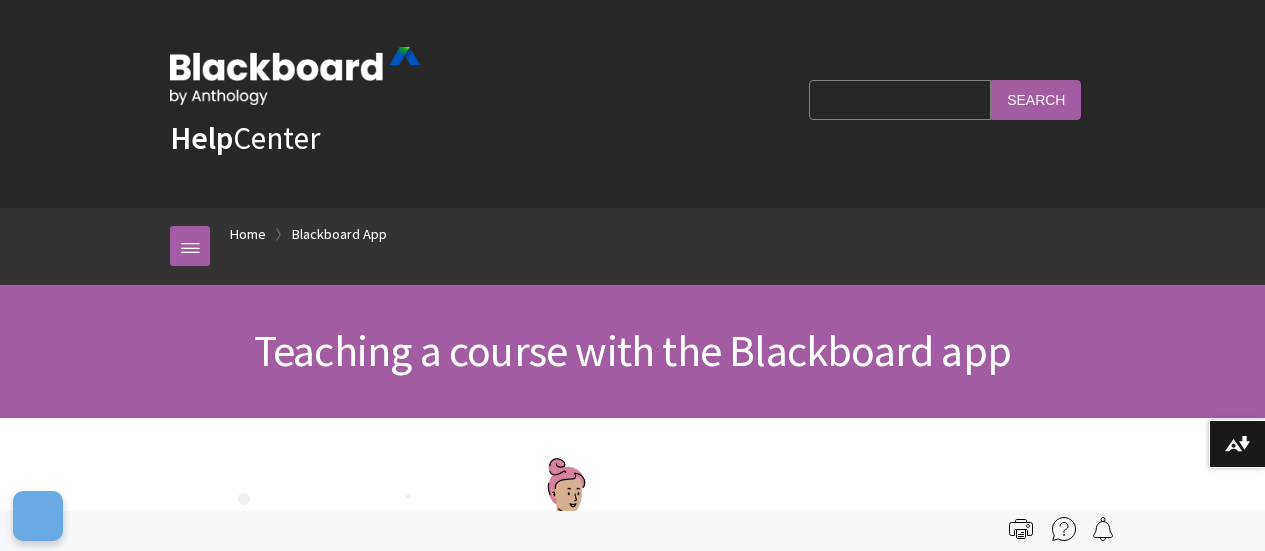 scroll, scrollTop: 0, scrollLeft: 0, axis: both 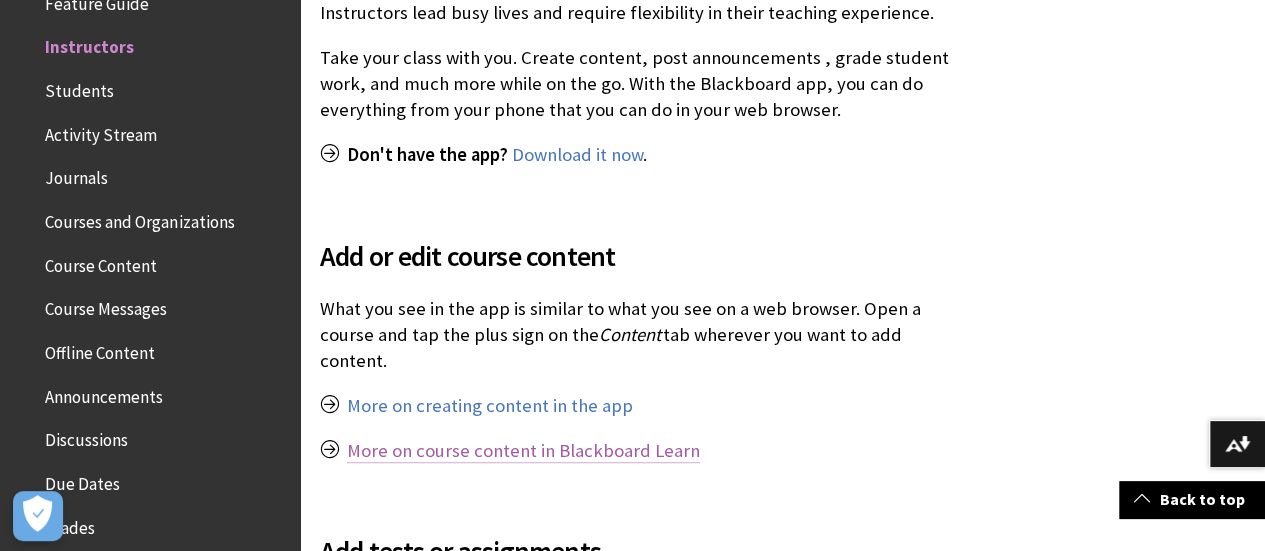 click on "More on course content in Blackboard Learn" at bounding box center (523, 451) 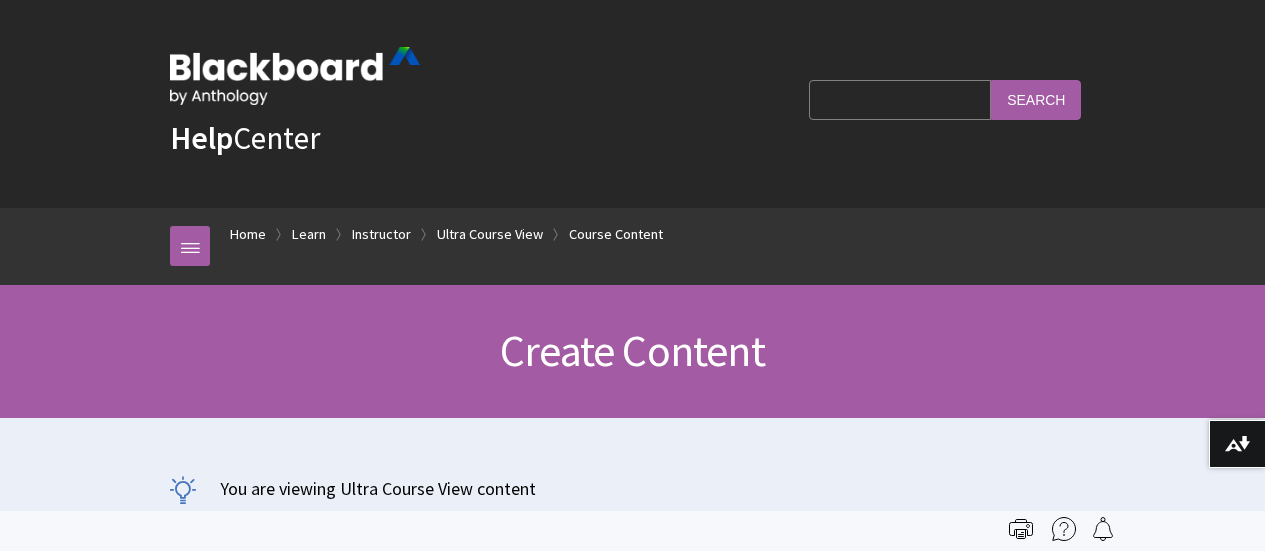 scroll, scrollTop: 0, scrollLeft: 0, axis: both 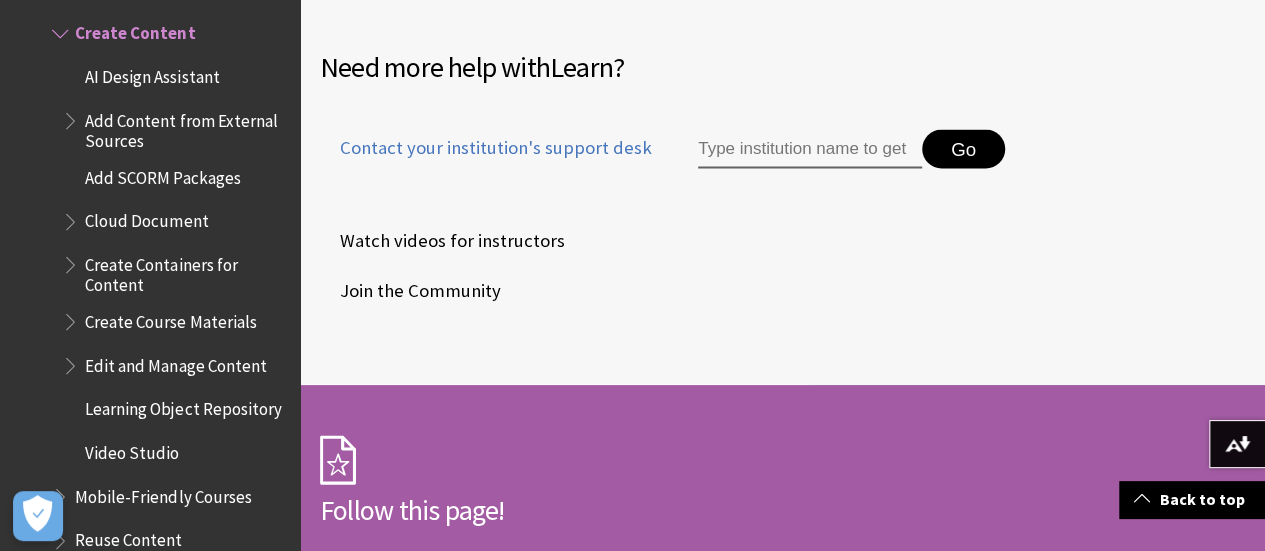 drag, startPoint x: 534, startPoint y: 209, endPoint x: 570, endPoint y: 222, distance: 38.27532 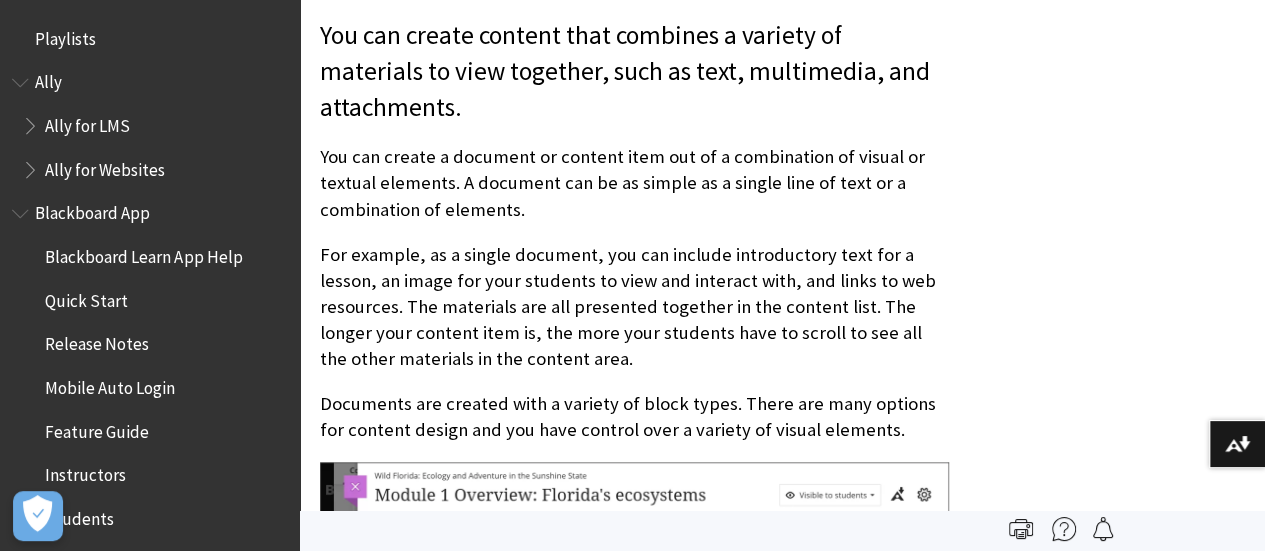 scroll, scrollTop: 662, scrollLeft: 0, axis: vertical 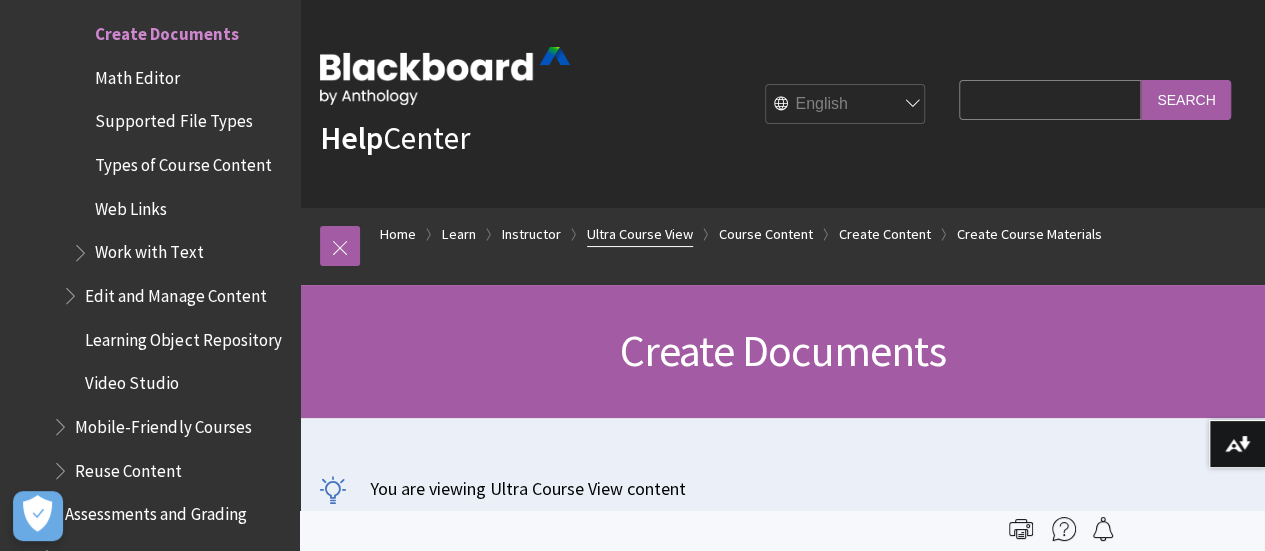 click on "Ultra Course View" at bounding box center (640, 234) 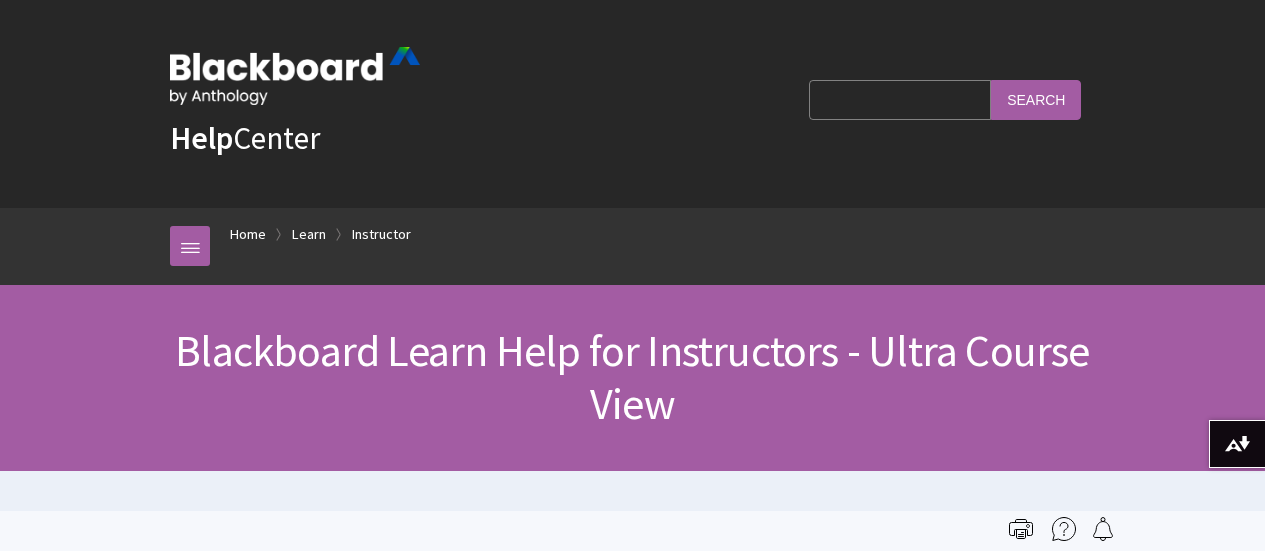 scroll, scrollTop: 600, scrollLeft: 0, axis: vertical 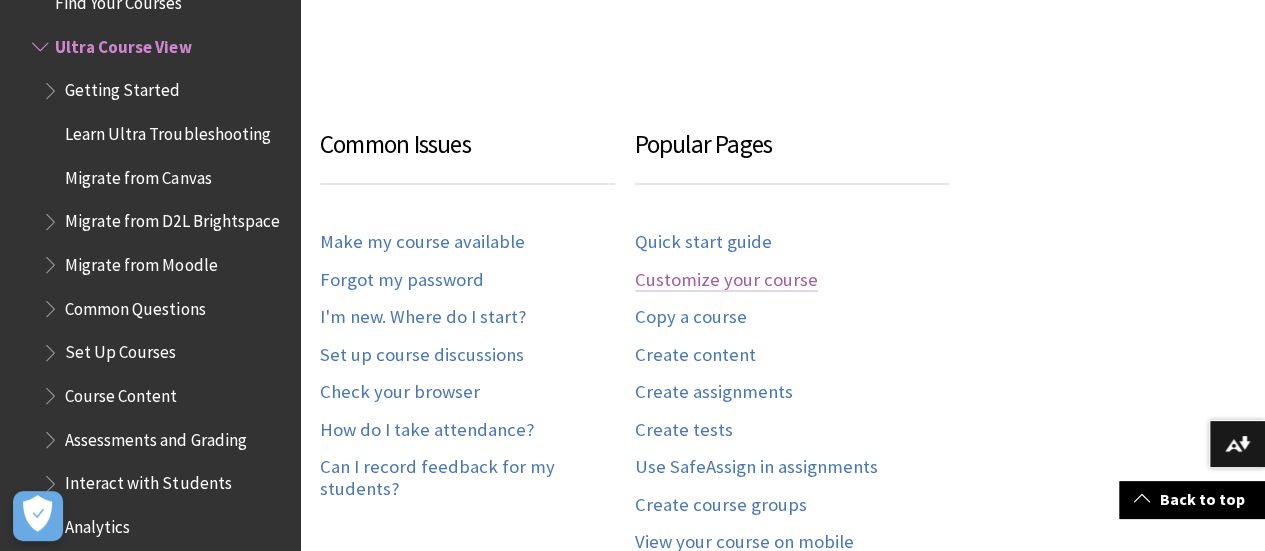 click on "Customize your course" at bounding box center [726, 280] 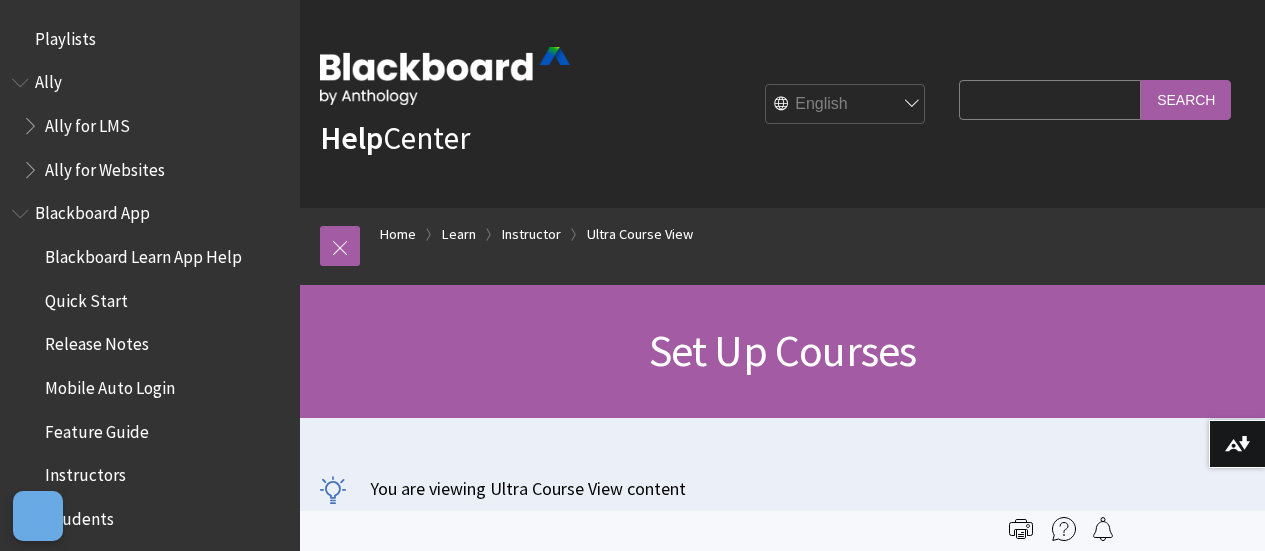scroll, scrollTop: 400, scrollLeft: 0, axis: vertical 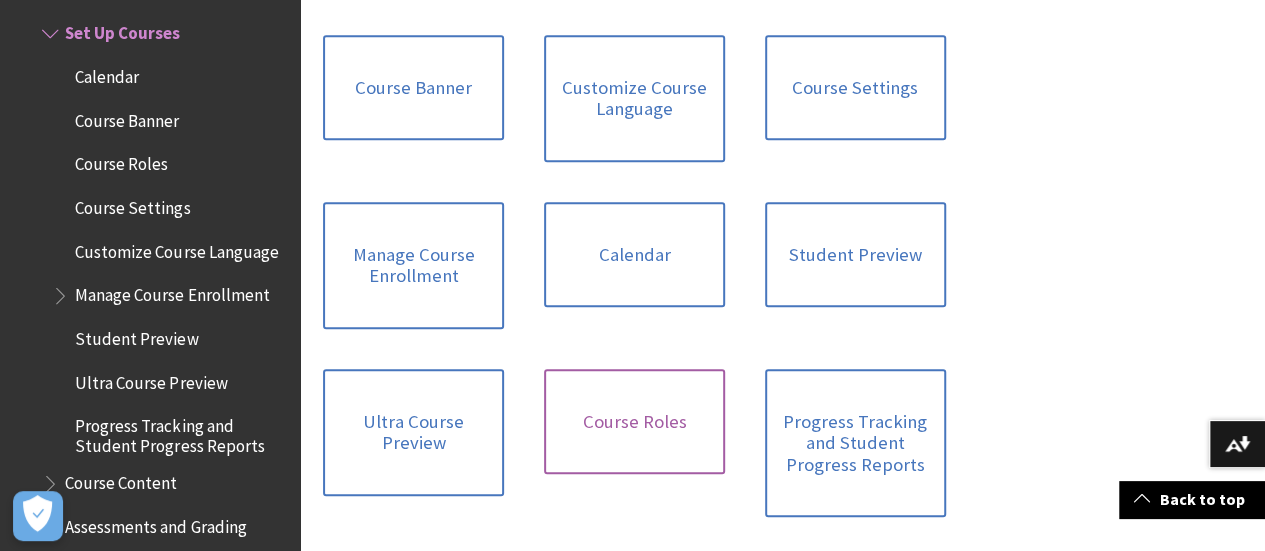 click on "Course Roles" at bounding box center (634, 422) 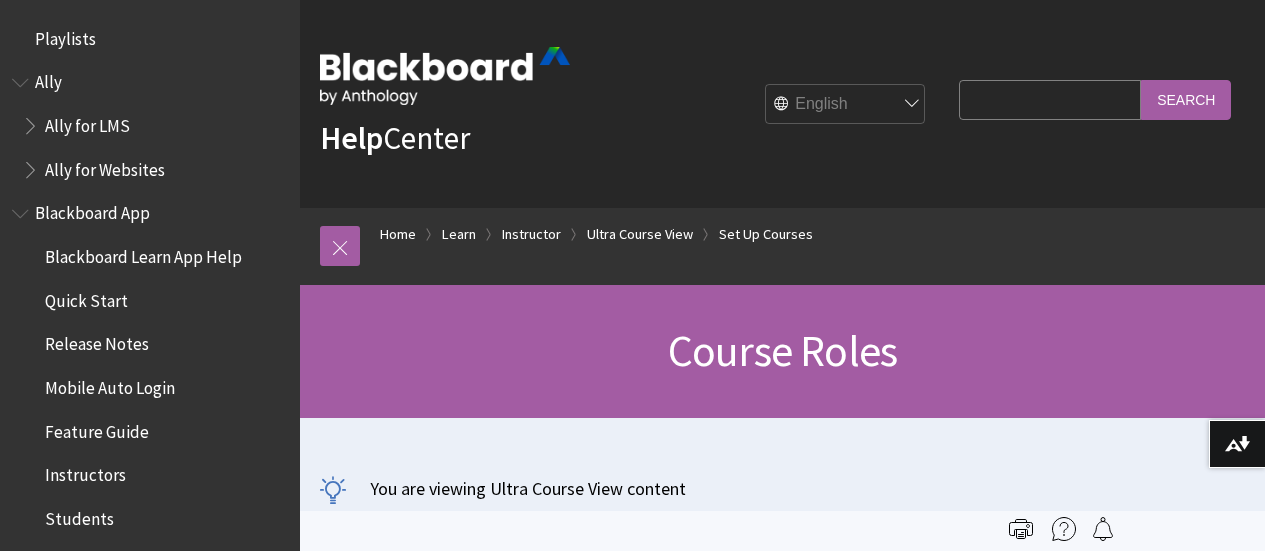 scroll, scrollTop: 0, scrollLeft: 0, axis: both 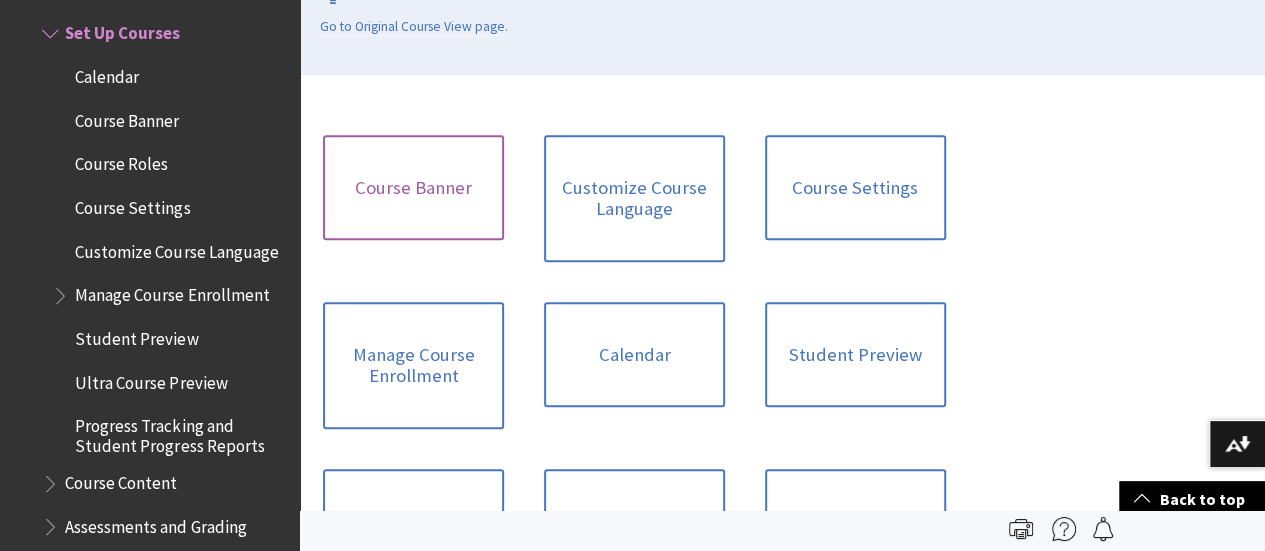 click on "Course Banner" at bounding box center [413, 188] 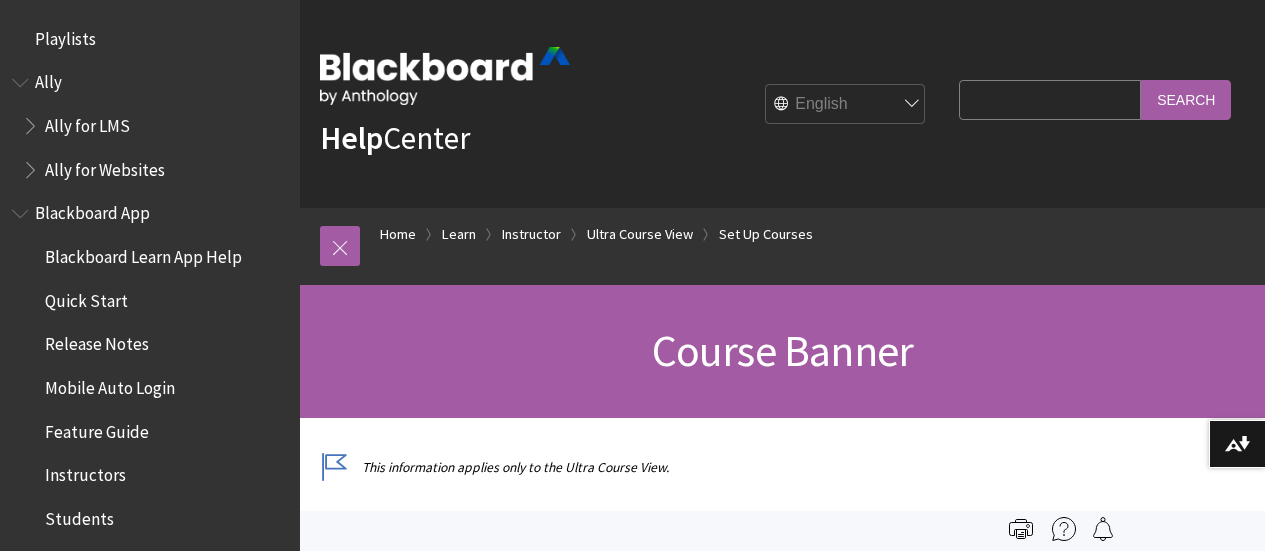 scroll, scrollTop: 0, scrollLeft: 0, axis: both 